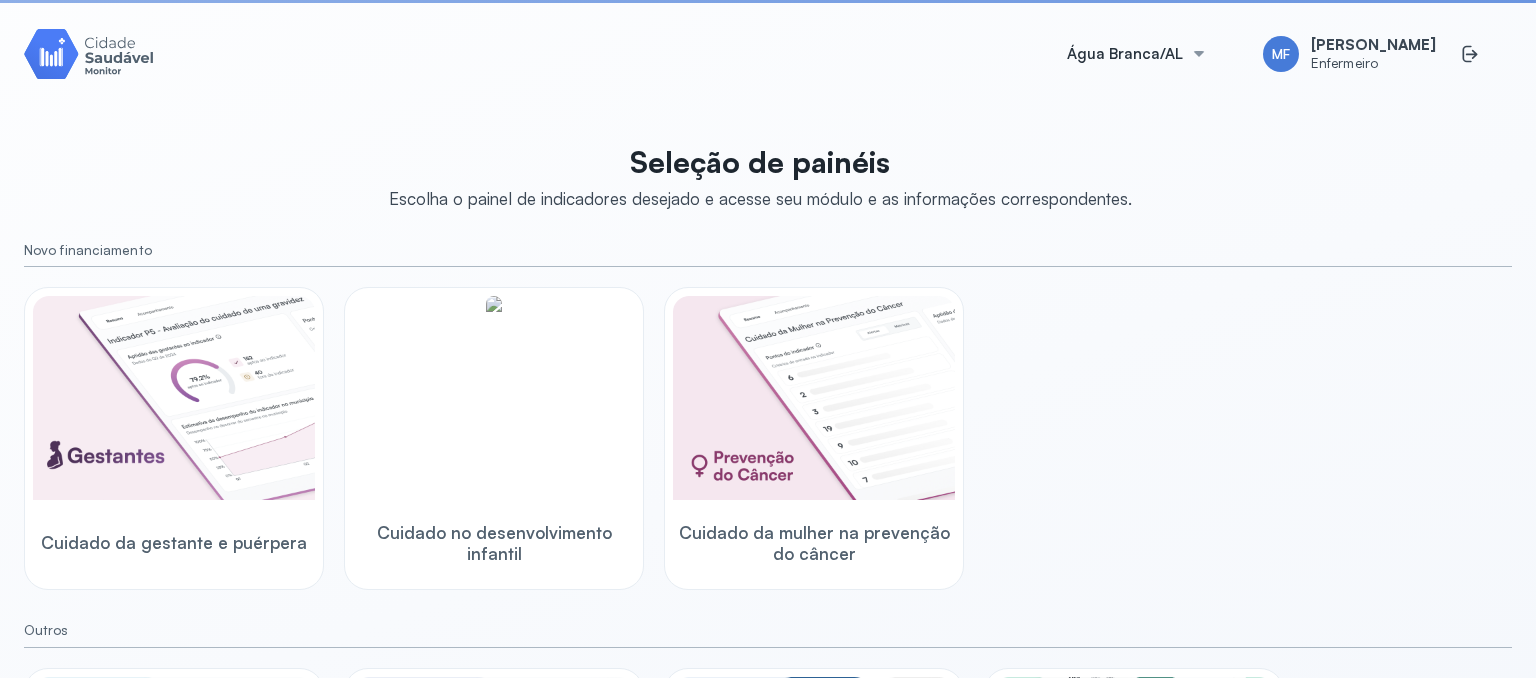 scroll, scrollTop: 0, scrollLeft: 0, axis: both 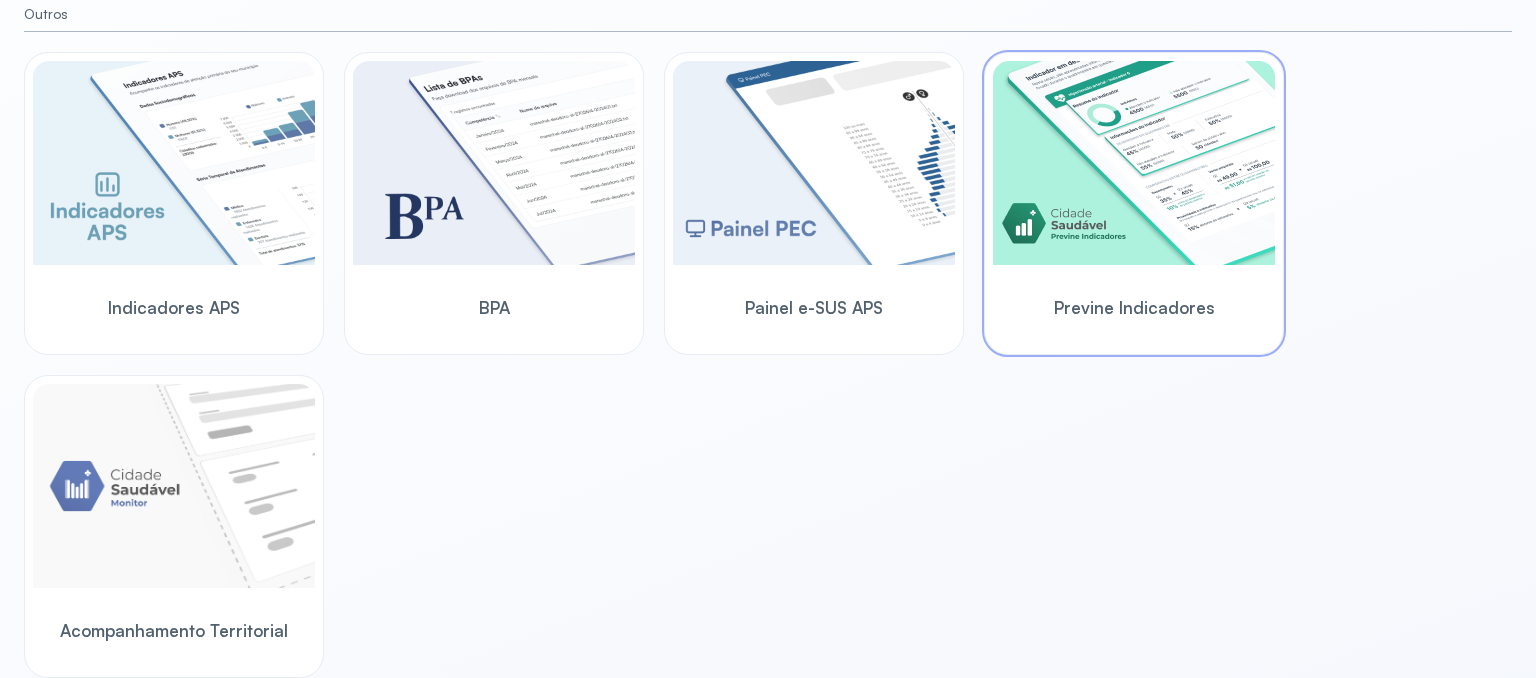 click at bounding box center (1134, 163) 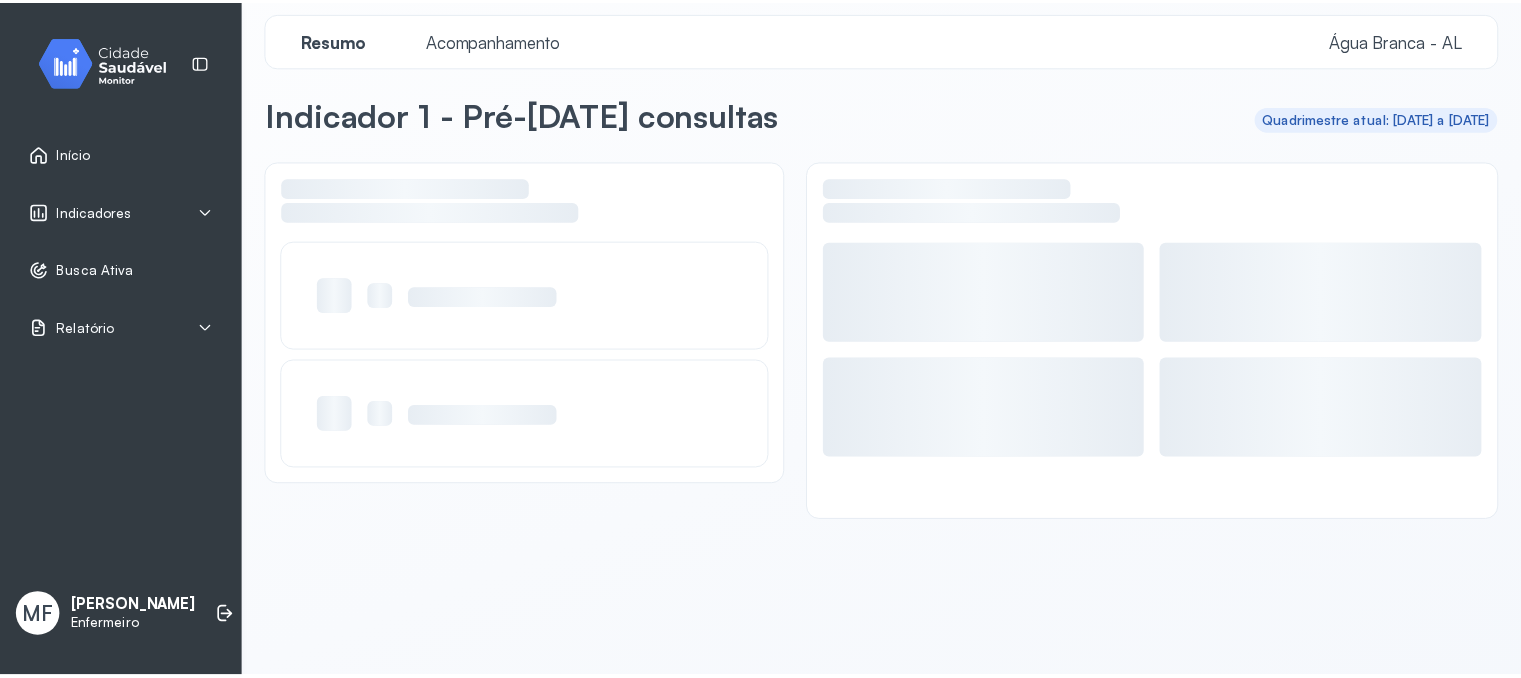 scroll, scrollTop: 12, scrollLeft: 0, axis: vertical 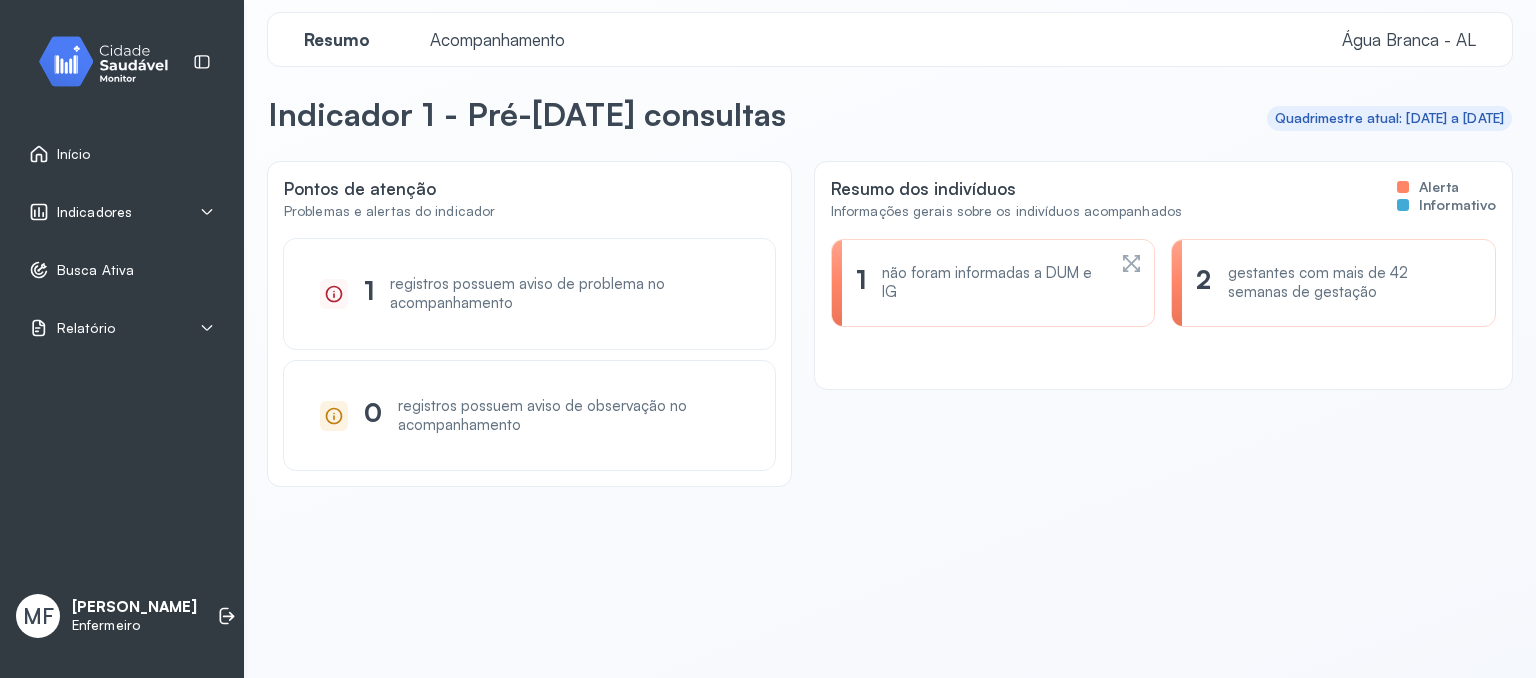 click on "Indicadores" at bounding box center (94, 212) 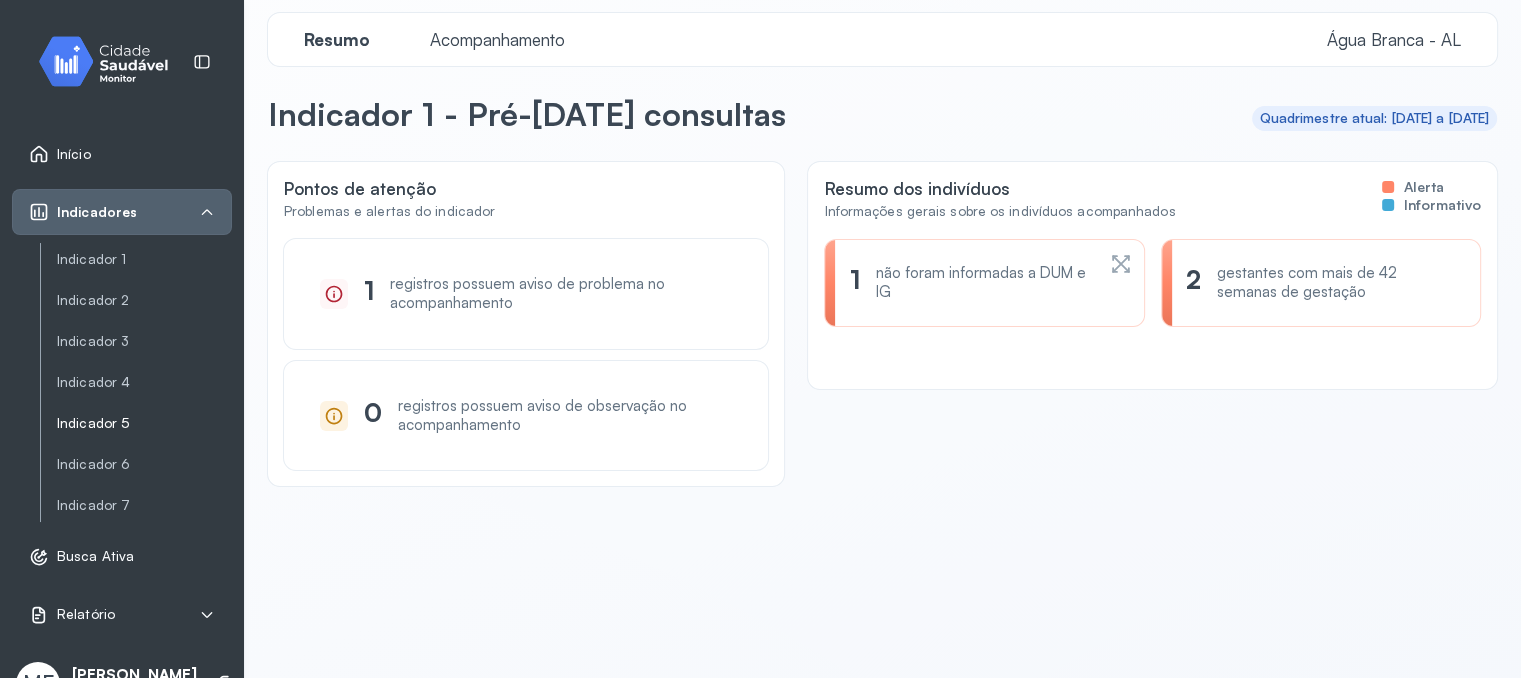 click on "Indicador 5" at bounding box center [144, 423] 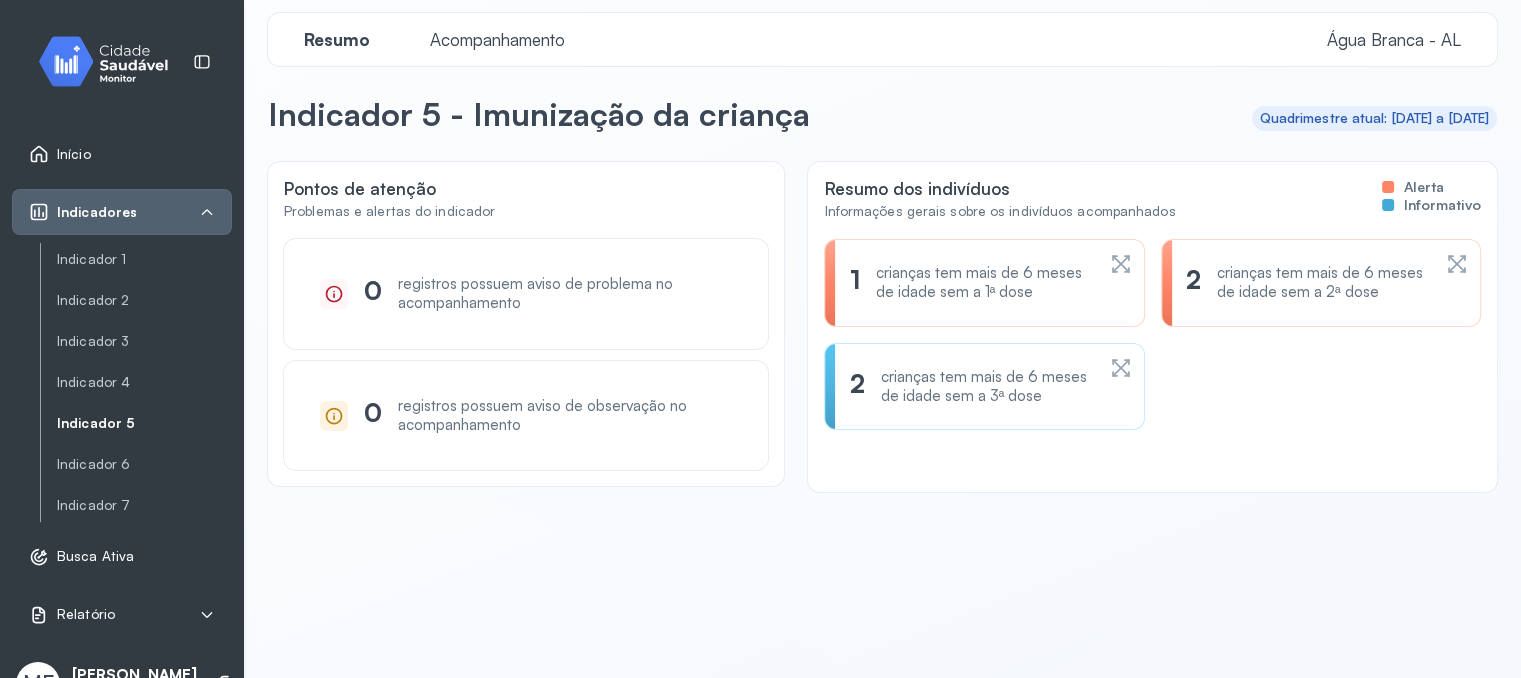 click on "Acompanhamento" at bounding box center (497, 39) 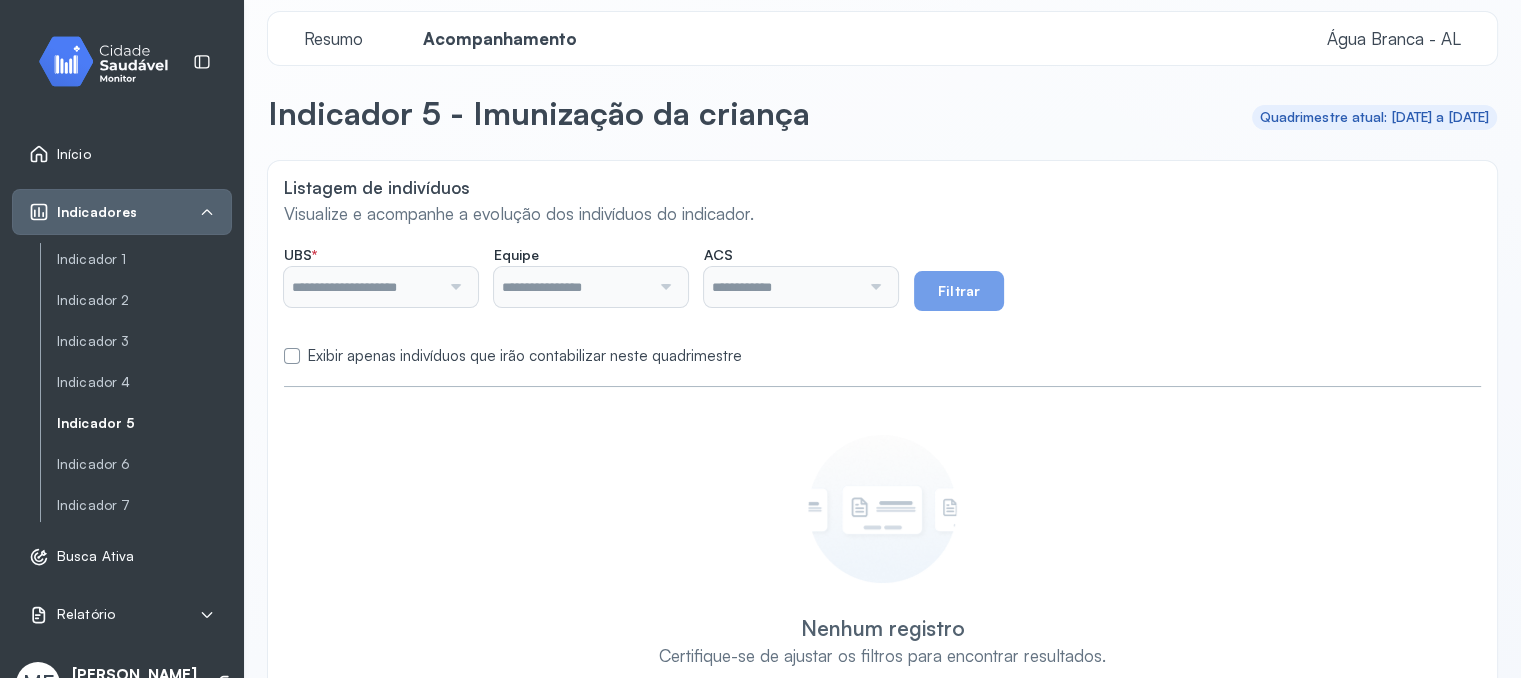 type on "**********" 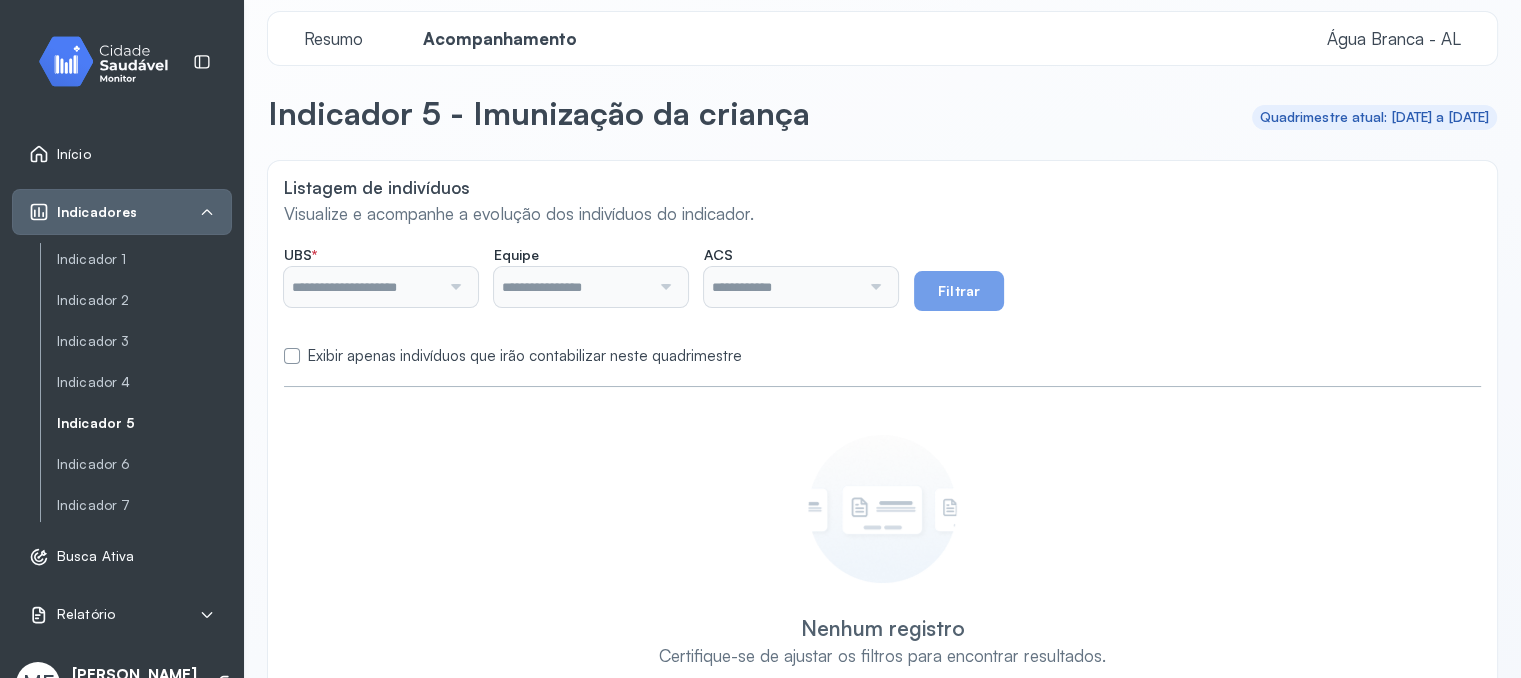 type on "**********" 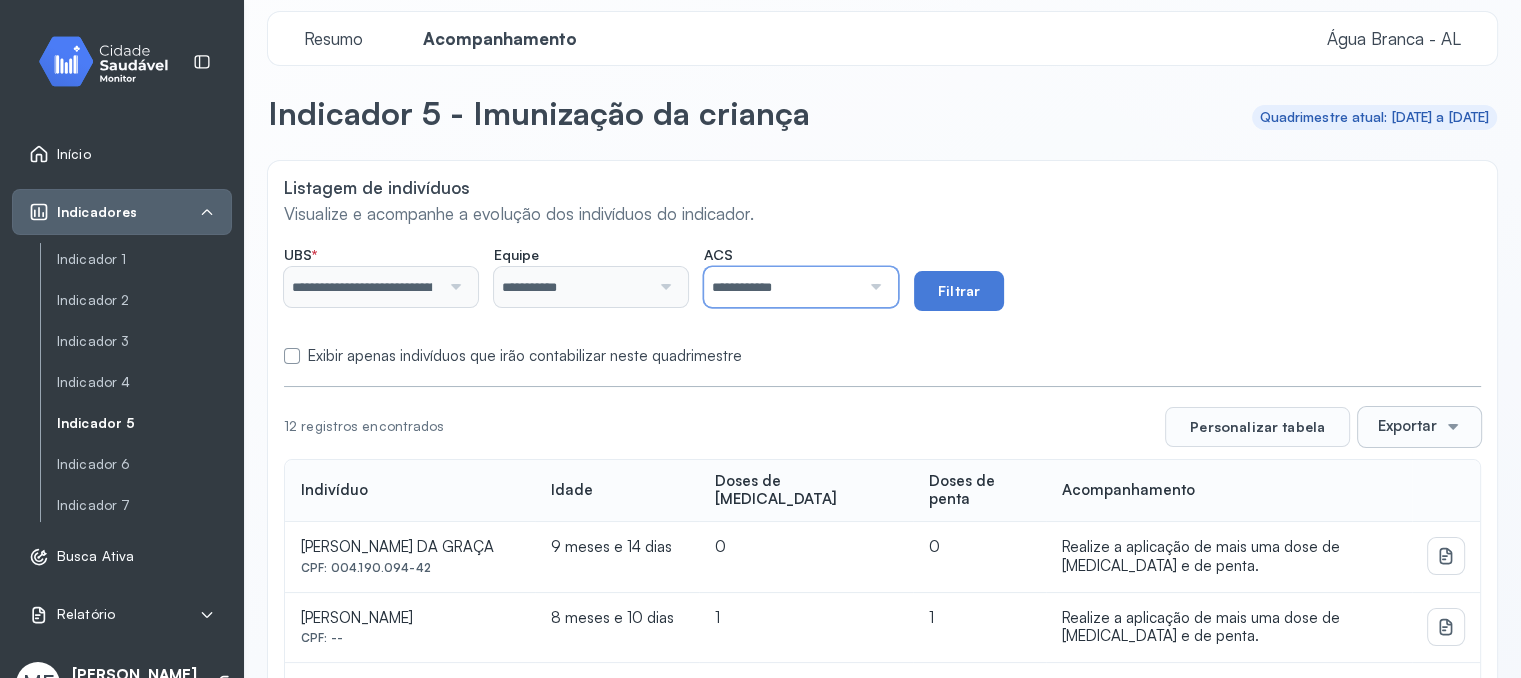 click on "**********" at bounding box center [782, 287] 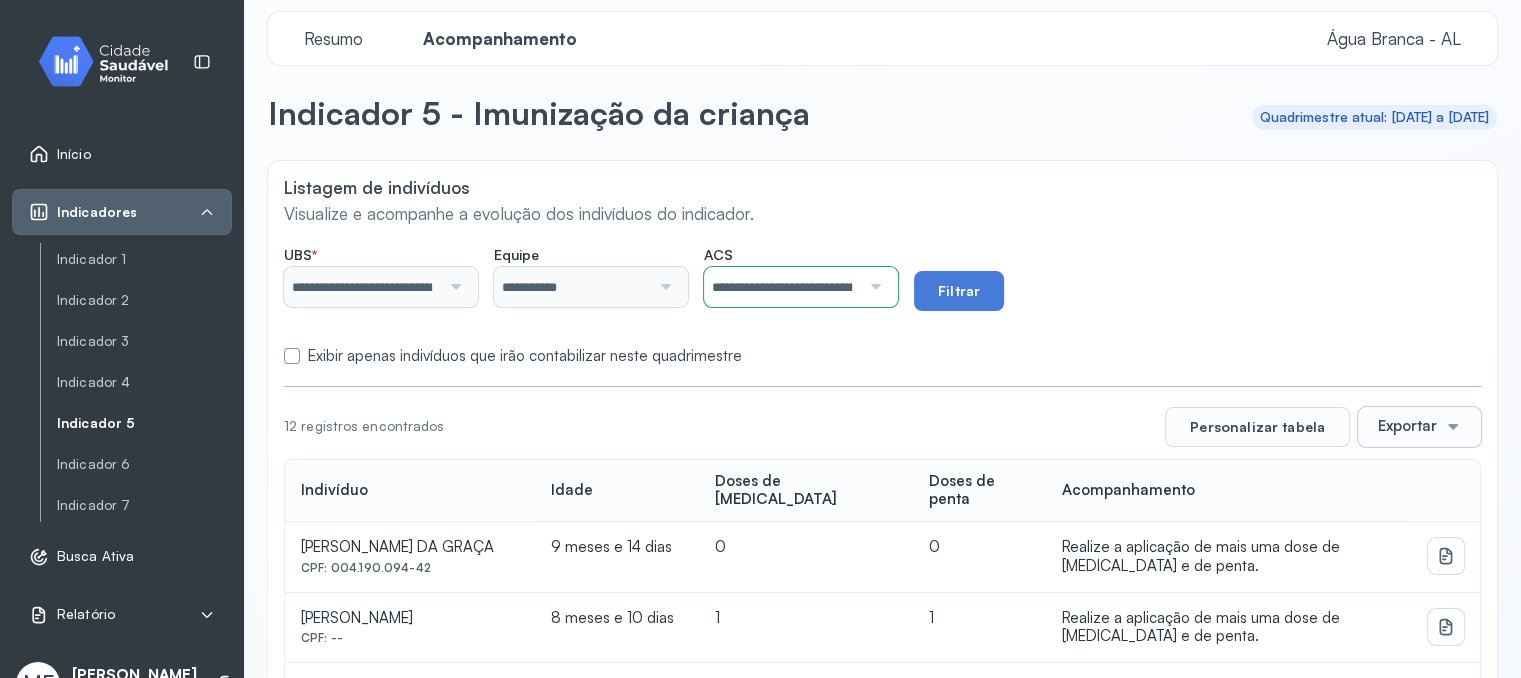 click on "**********" 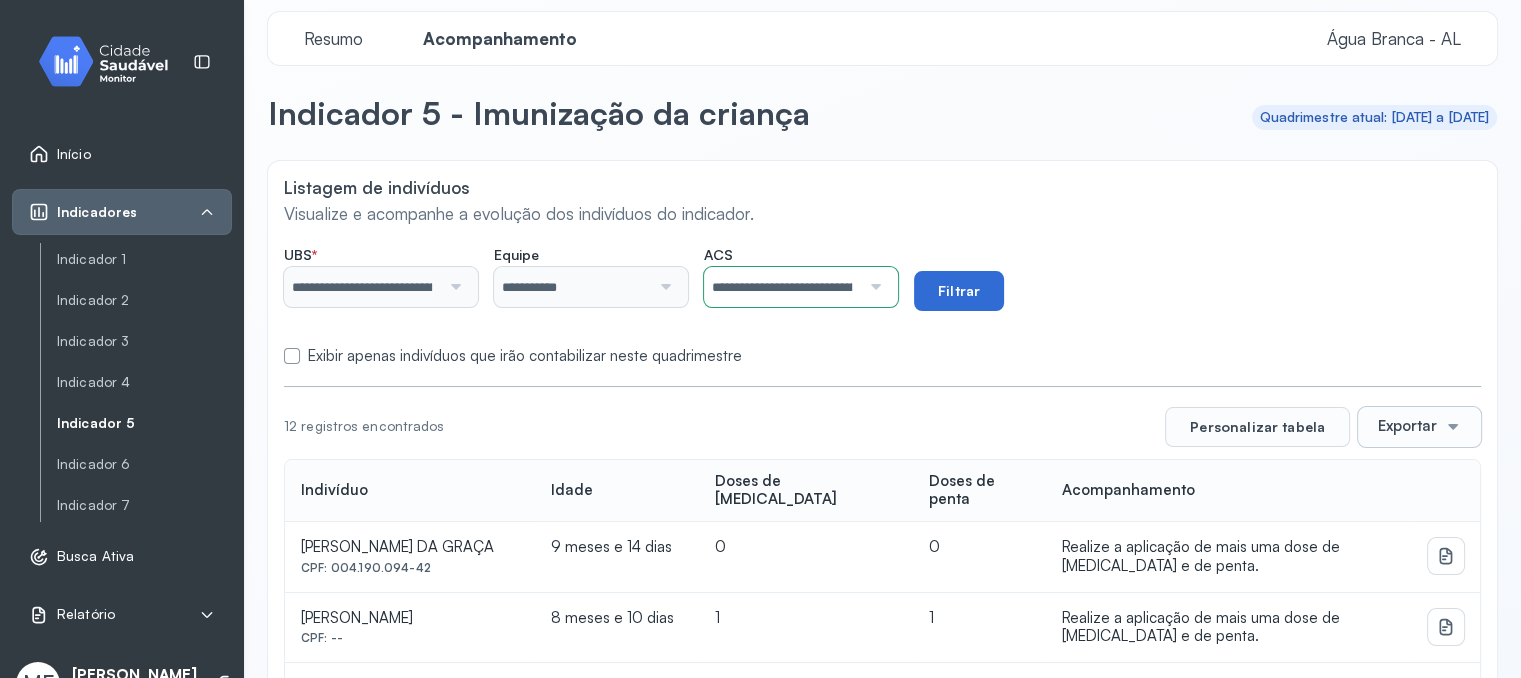 click on "Filtrar" at bounding box center (959, 291) 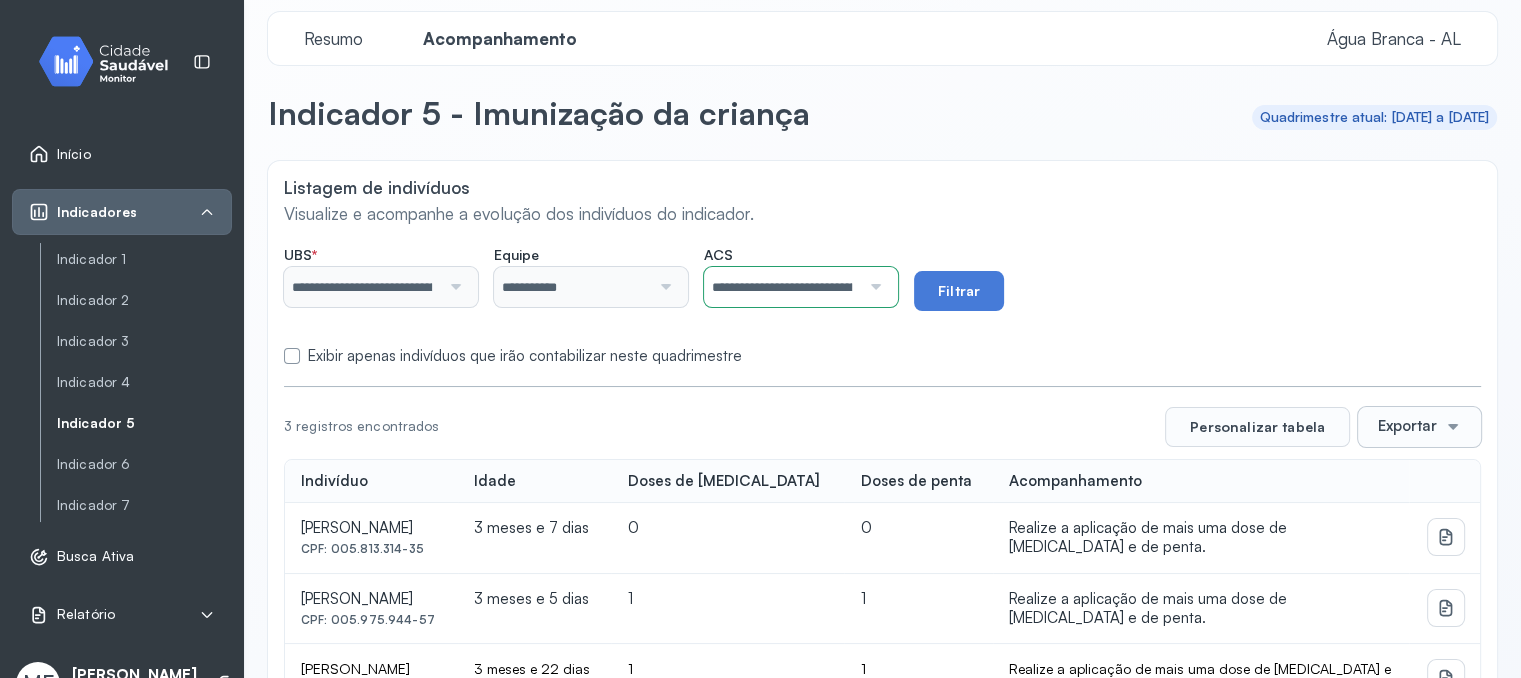 scroll, scrollTop: 86, scrollLeft: 0, axis: vertical 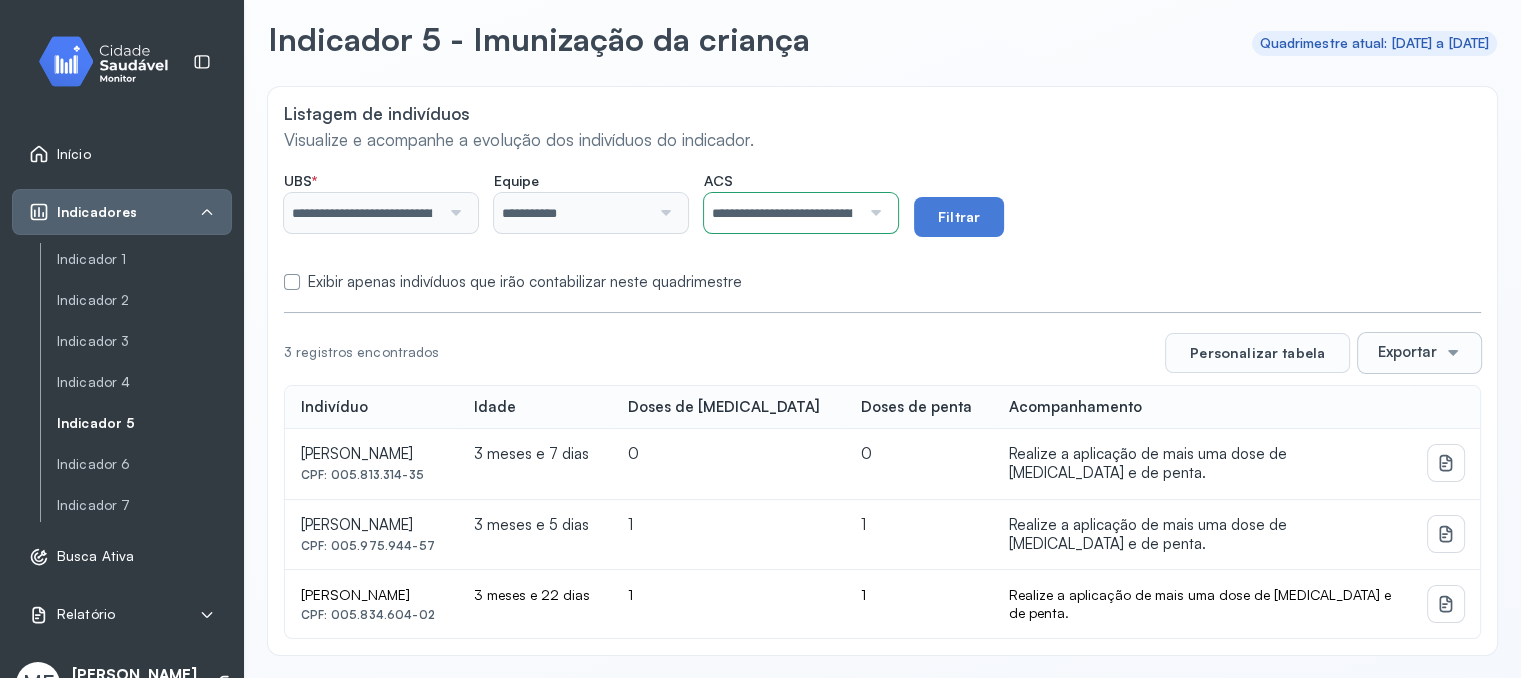 click on "Exportar" at bounding box center (1407, 352) 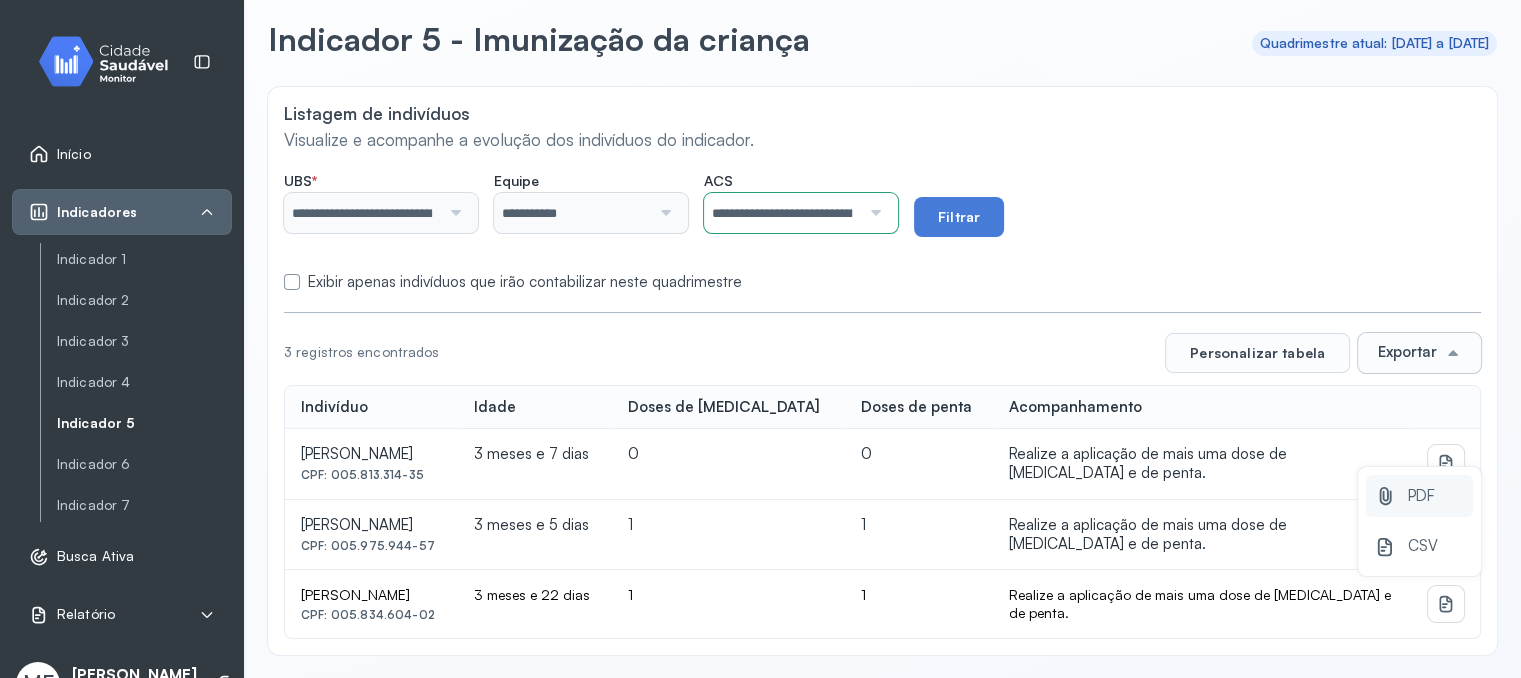 click on "PDF" at bounding box center (1419, 496) 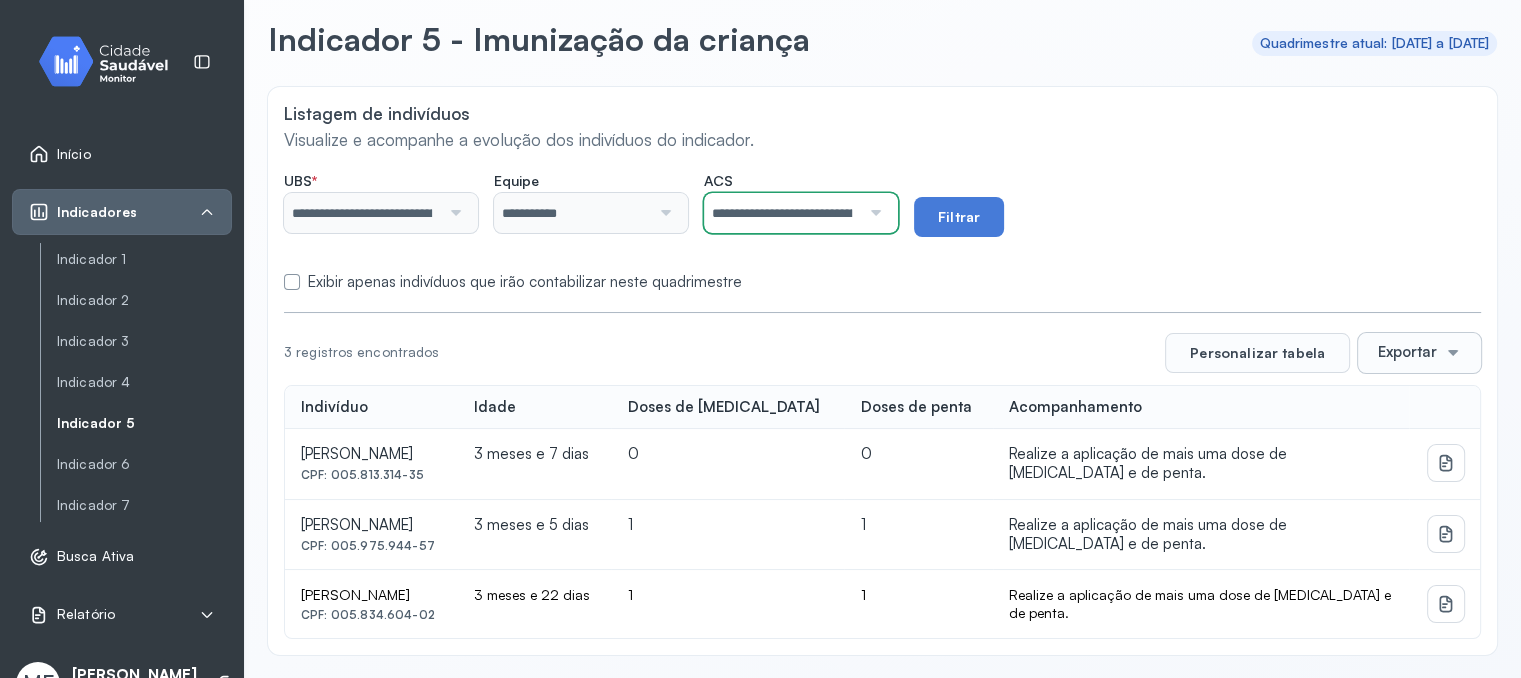click on "**********" at bounding box center [782, 213] 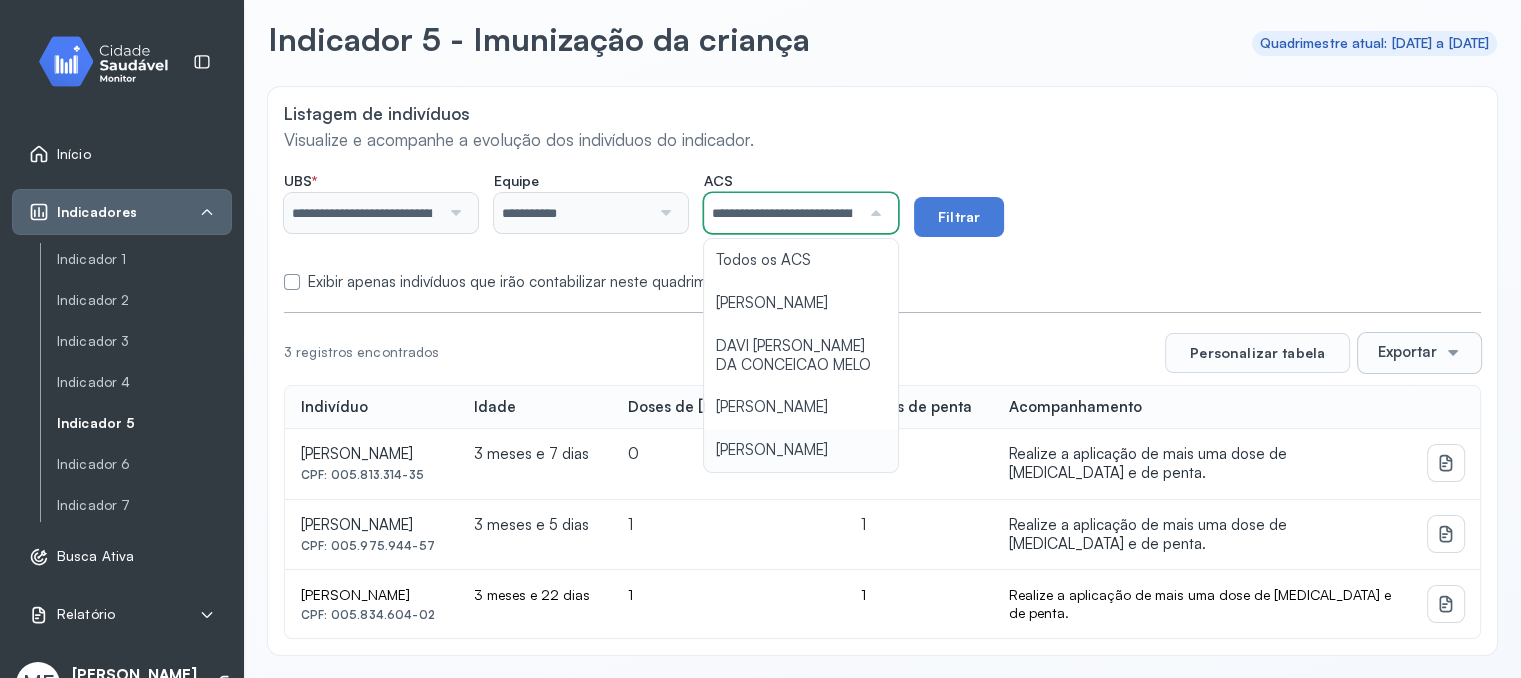 type on "**********" 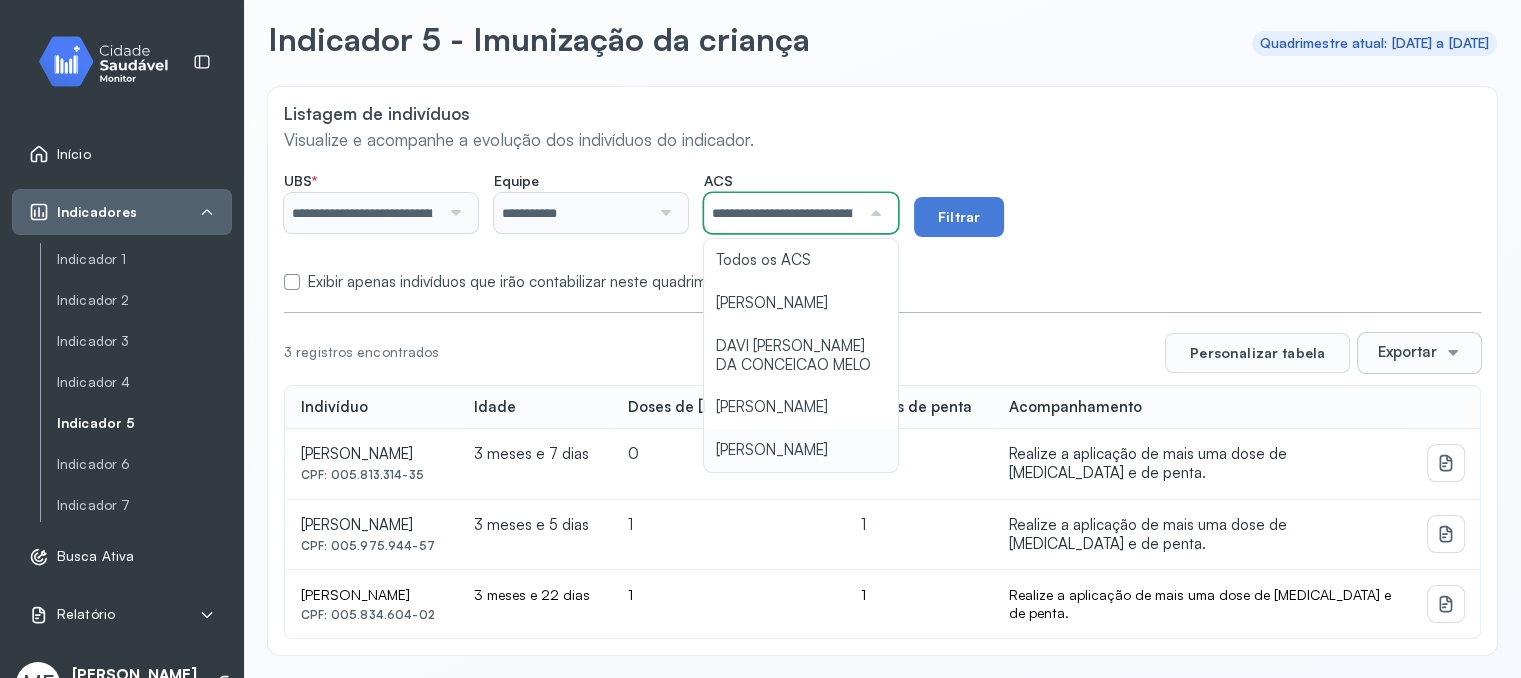 click on "**********" 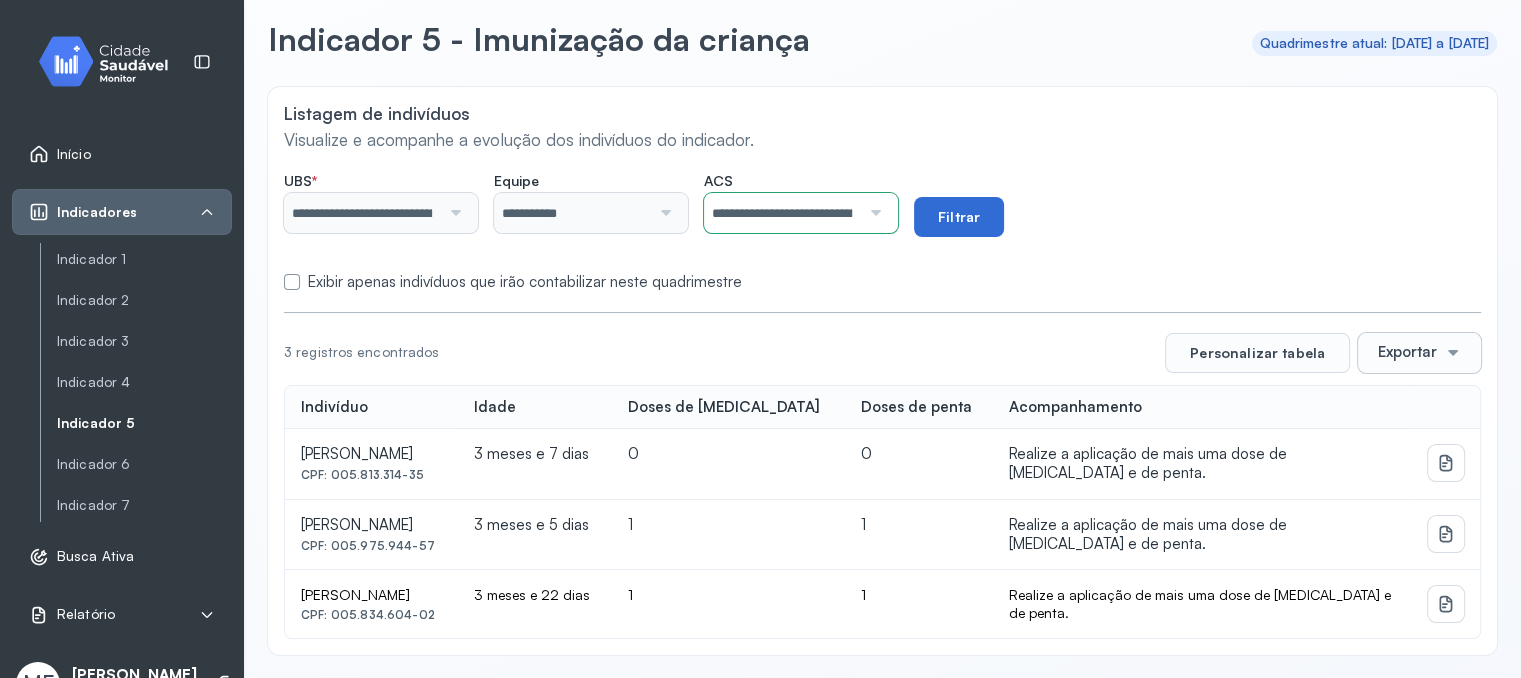click on "Filtrar" at bounding box center [959, 217] 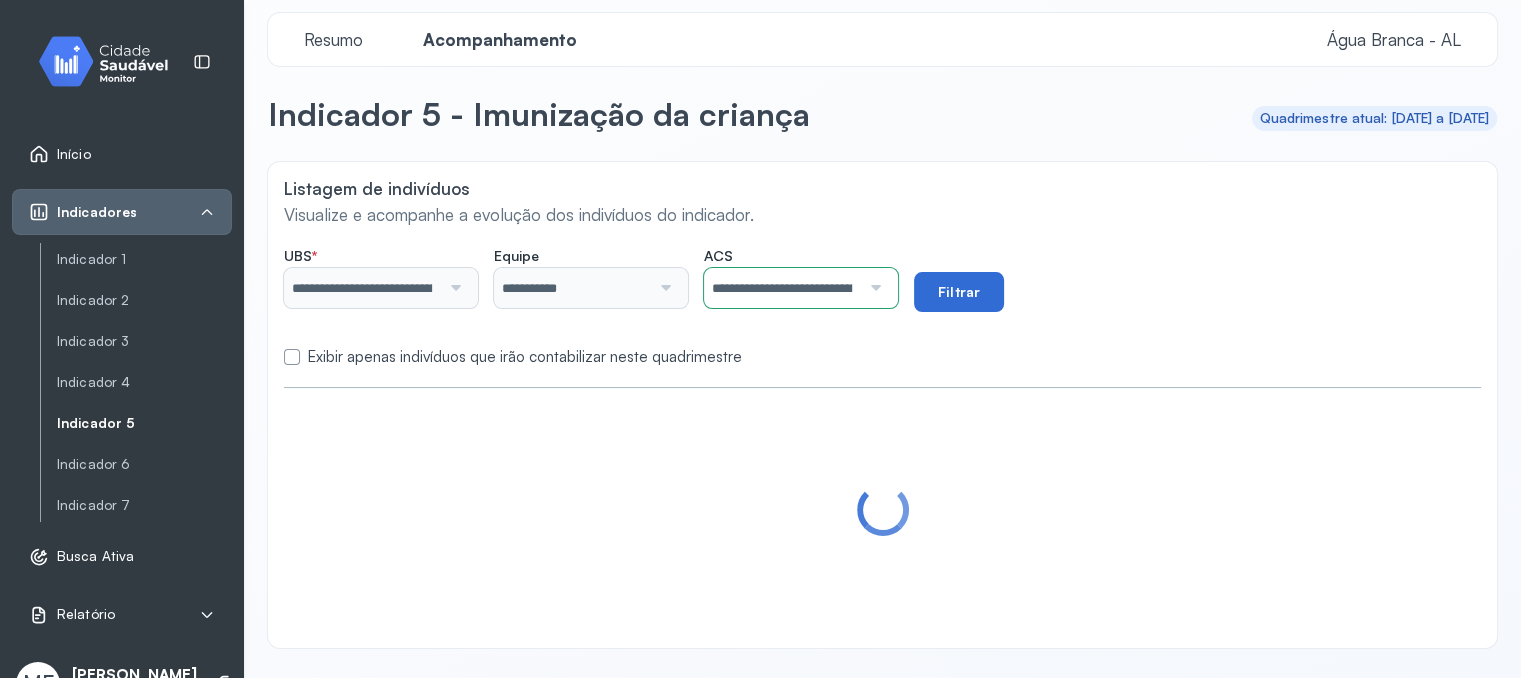 scroll, scrollTop: 12, scrollLeft: 0, axis: vertical 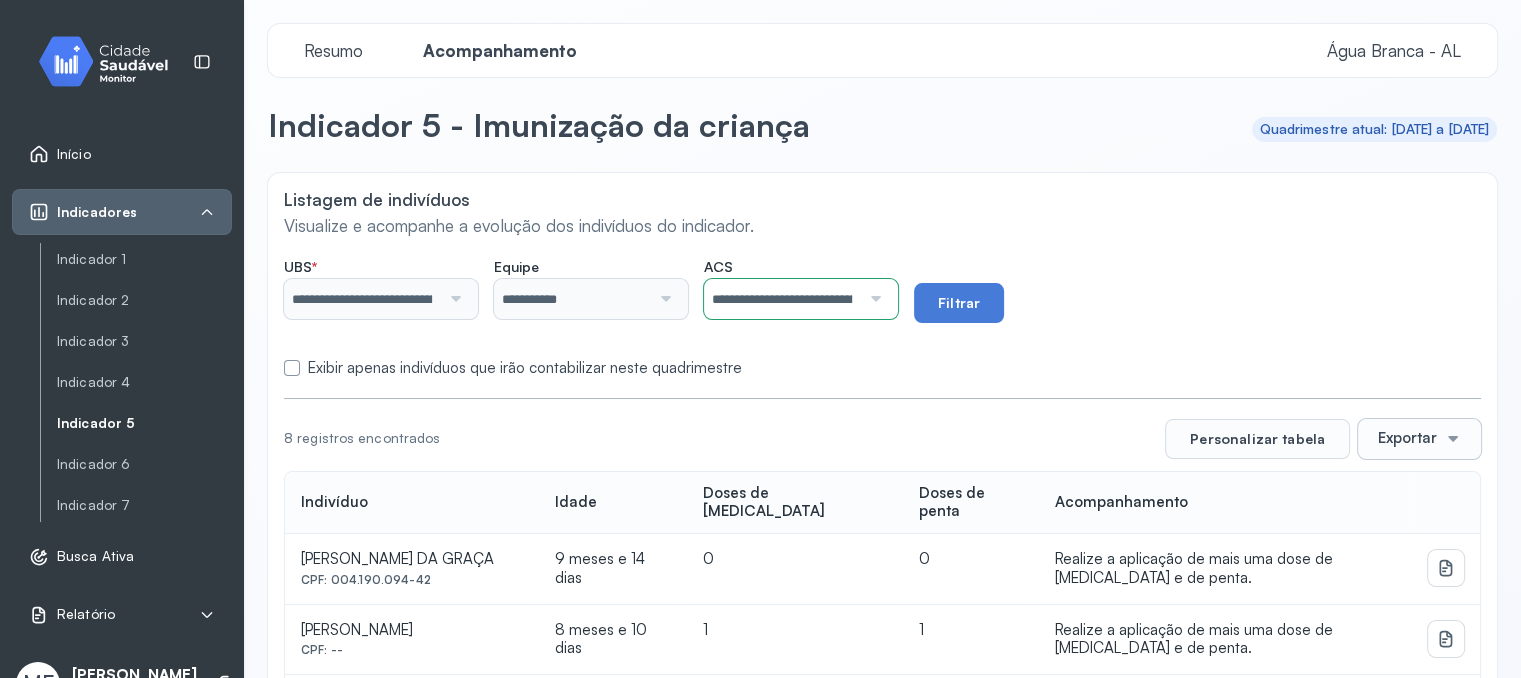 drag, startPoint x: 1422, startPoint y: 425, endPoint x: 1400, endPoint y: 431, distance: 22.803509 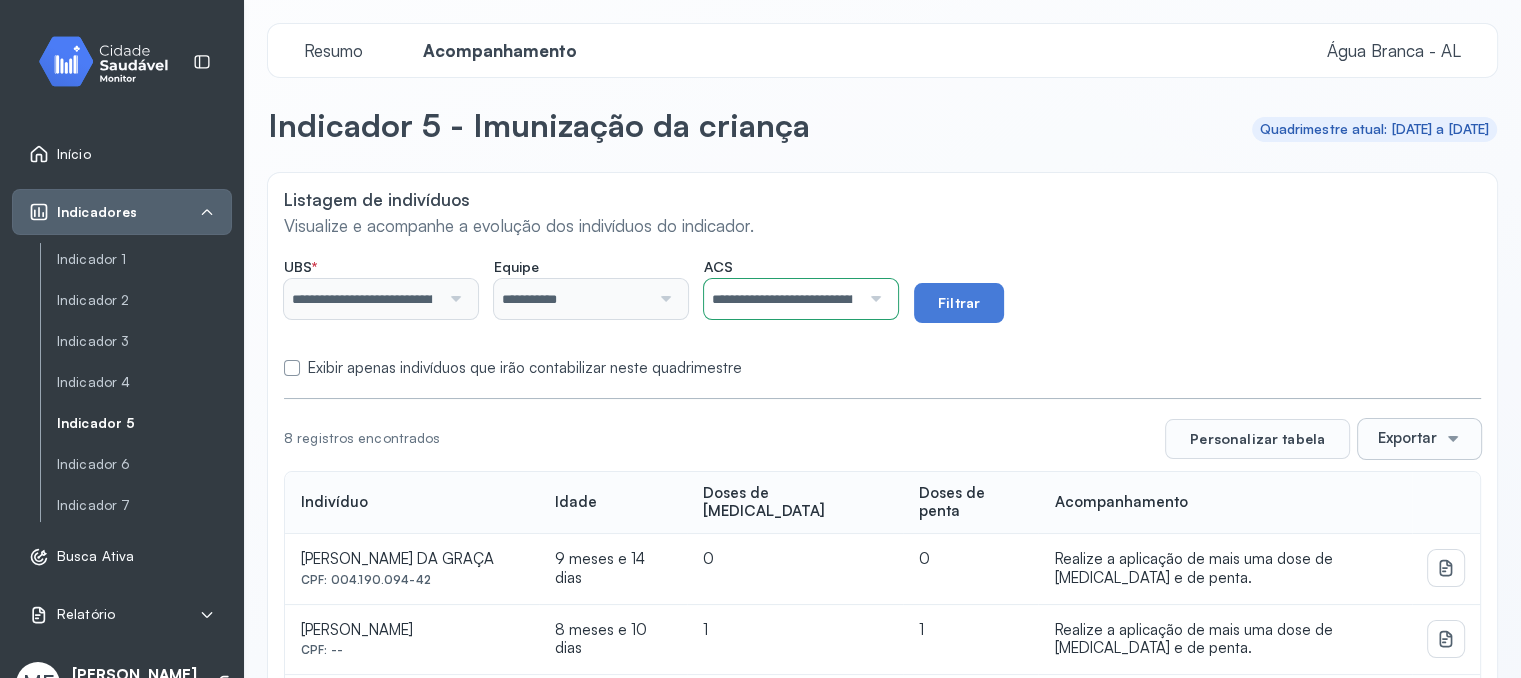 click on "Exportar" at bounding box center [1419, 439] 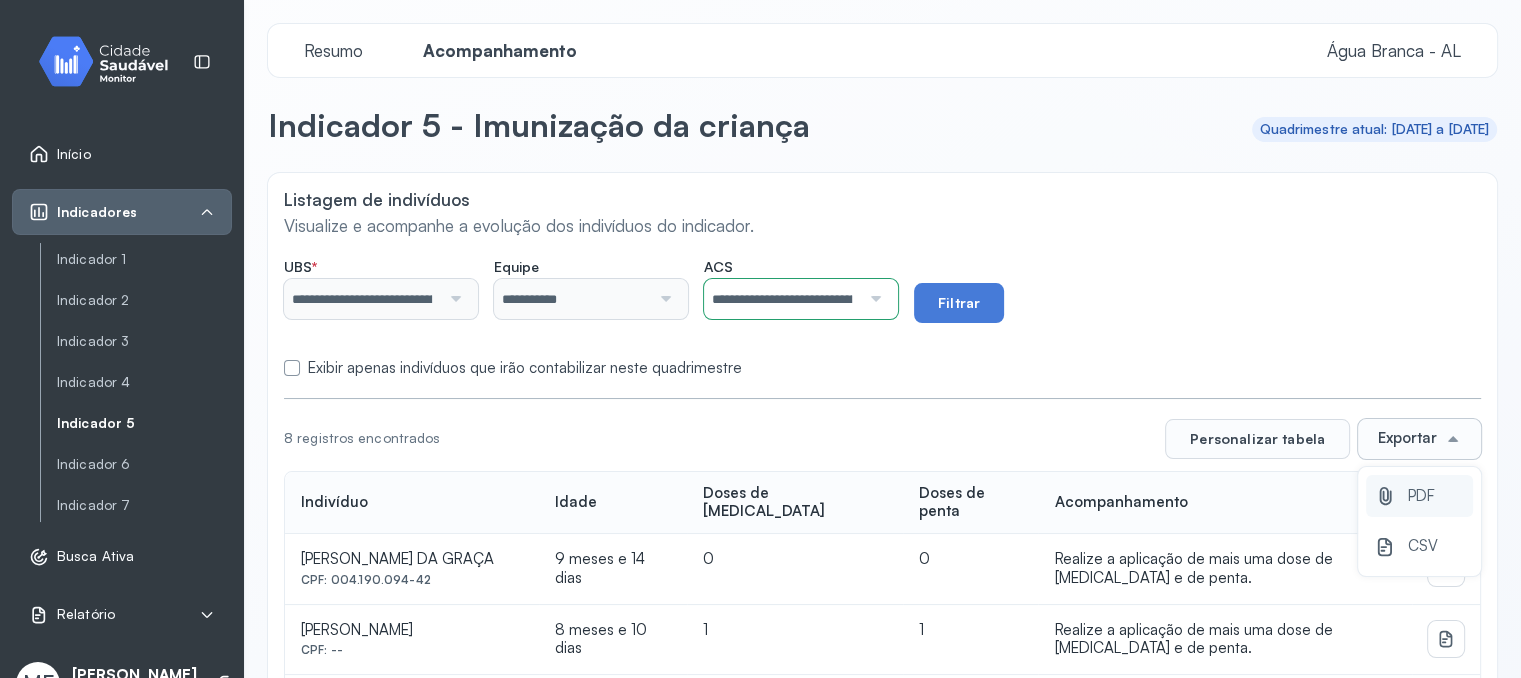 click 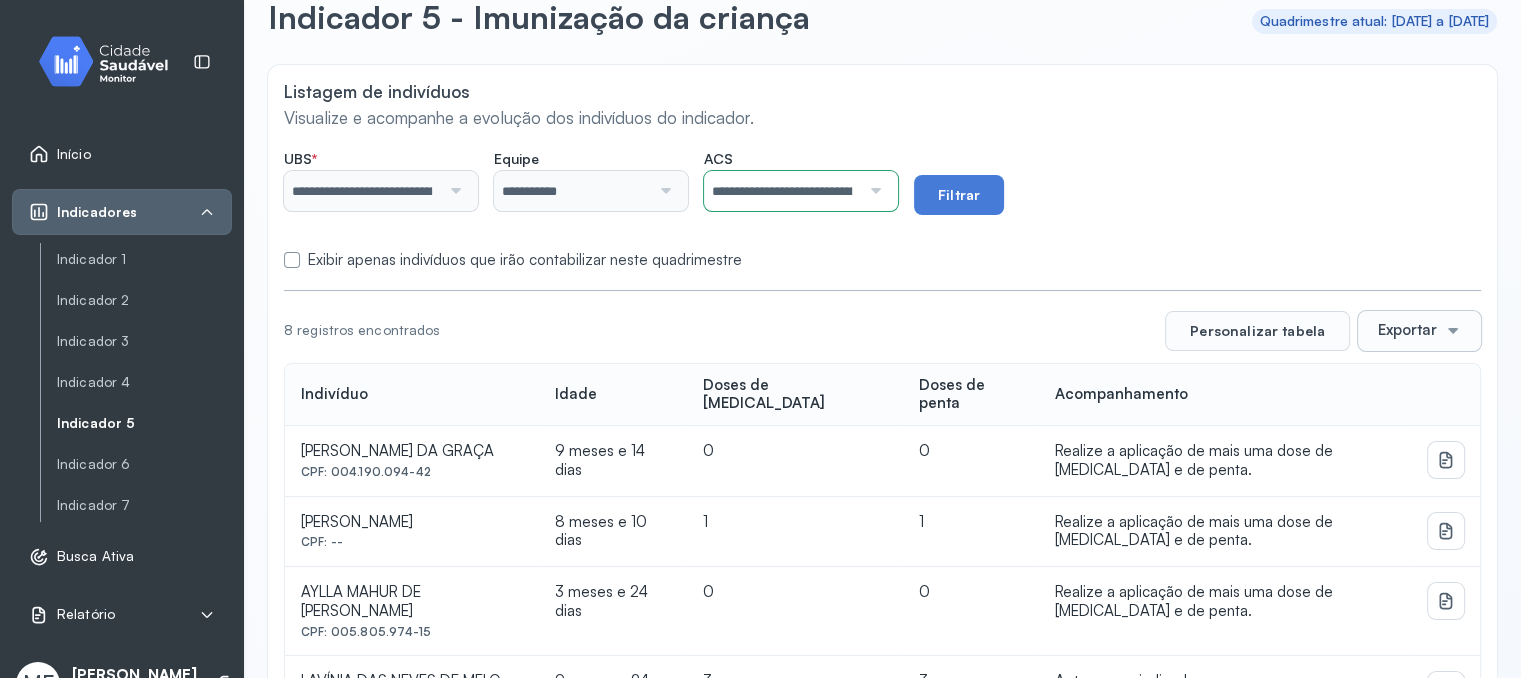 scroll, scrollTop: 0, scrollLeft: 0, axis: both 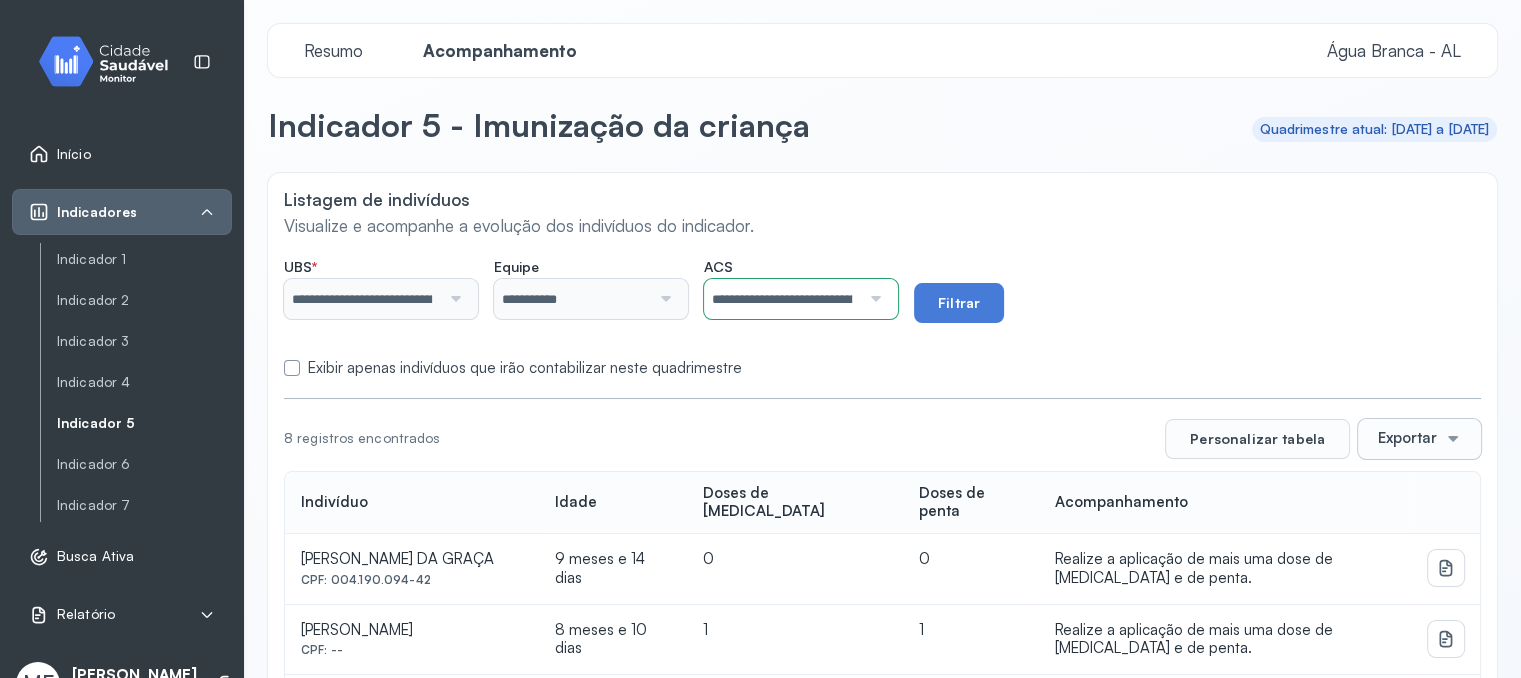 click on "Exportar" at bounding box center (1407, 438) 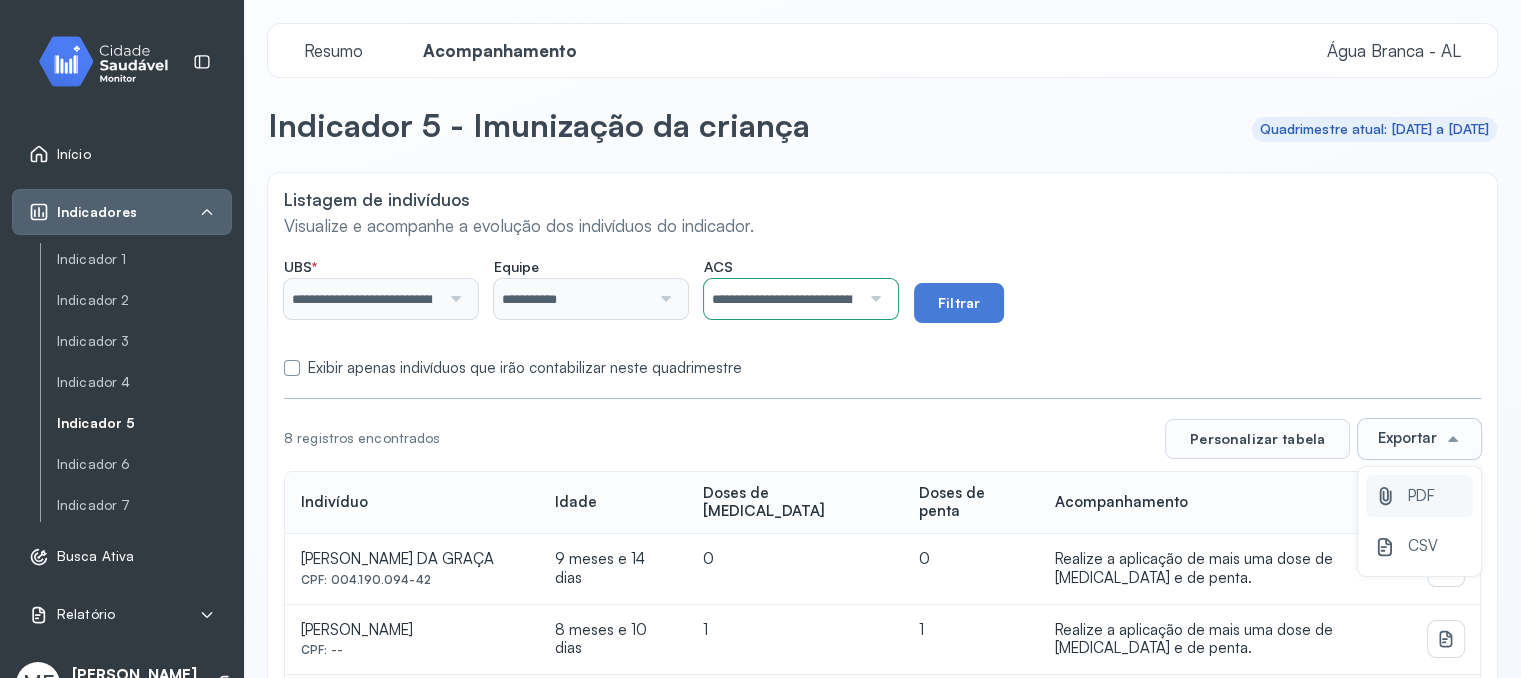 click on "PDF" at bounding box center (1421, 496) 